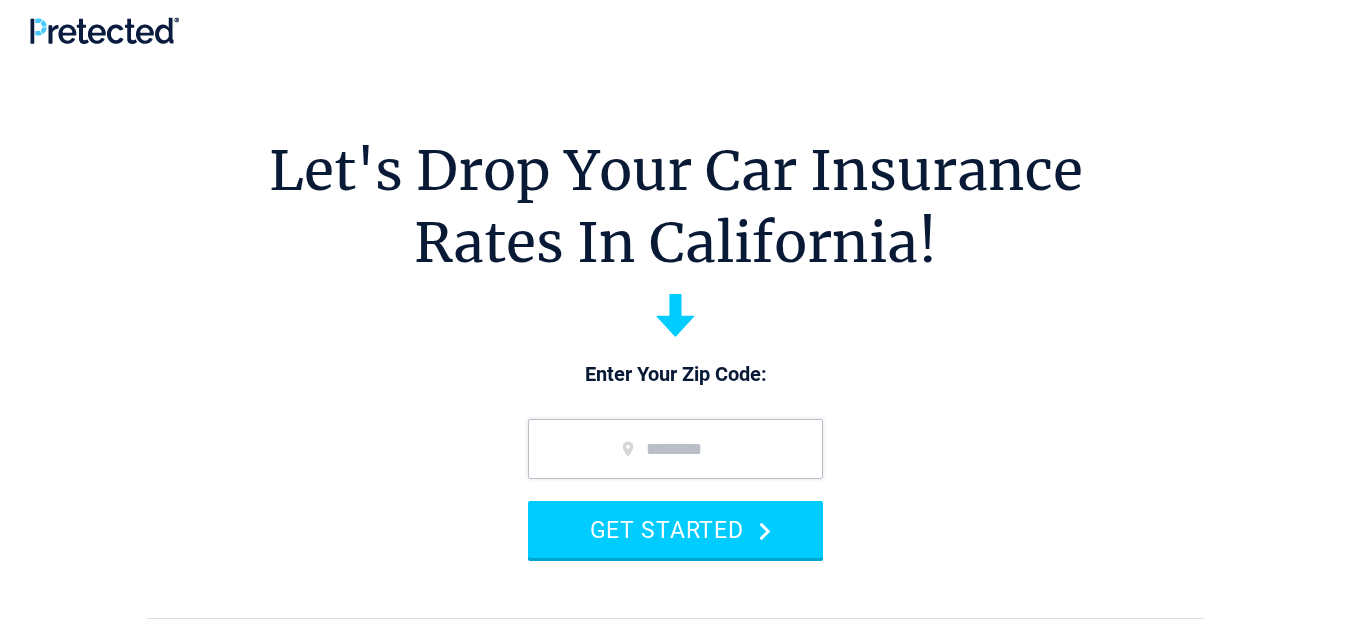 scroll, scrollTop: 0, scrollLeft: 0, axis: both 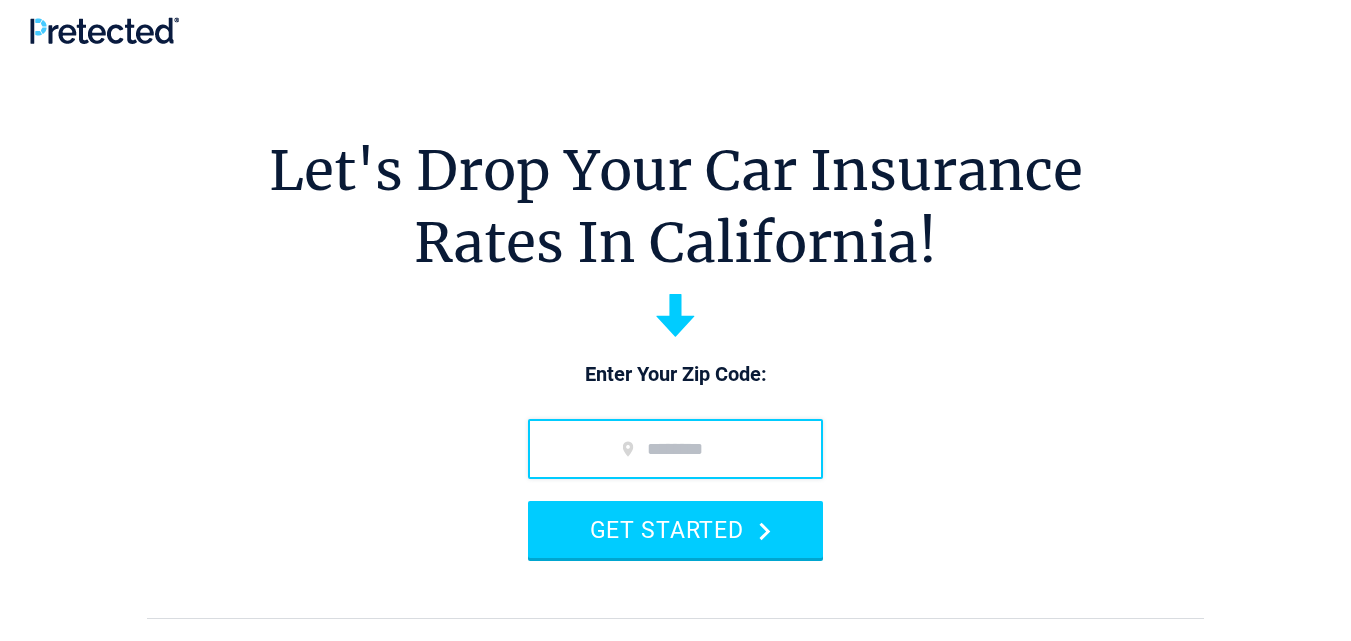 click at bounding box center [675, 449] 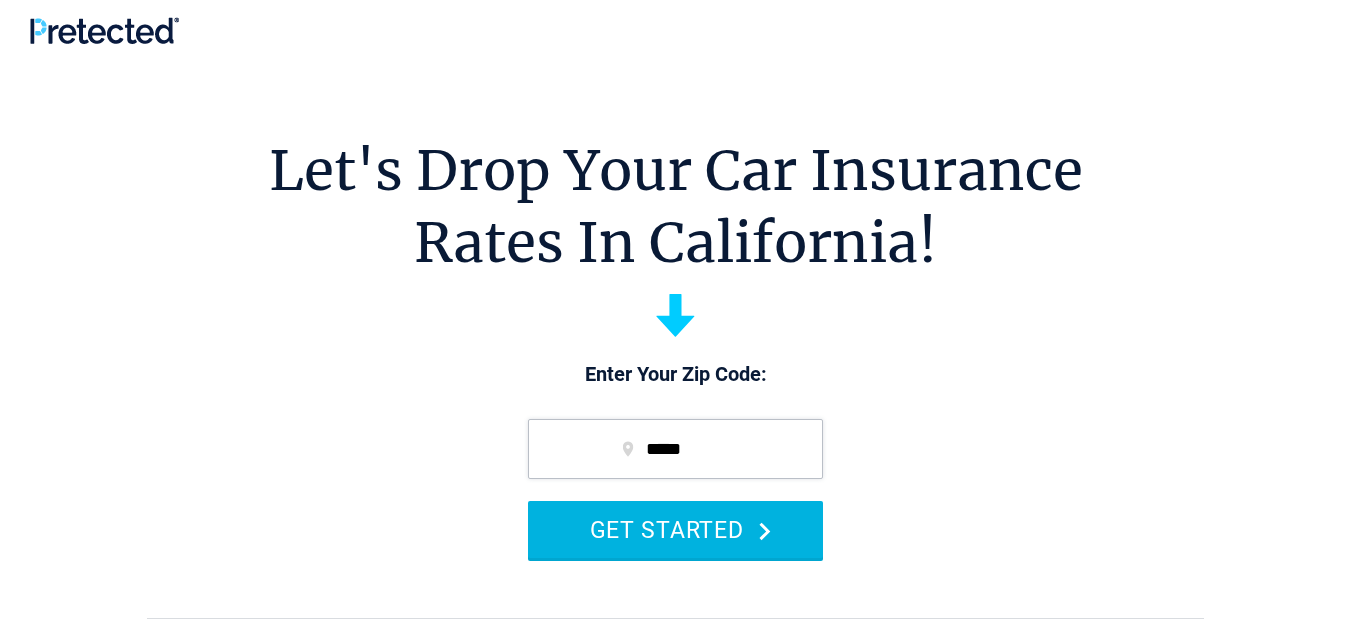 type on "*****" 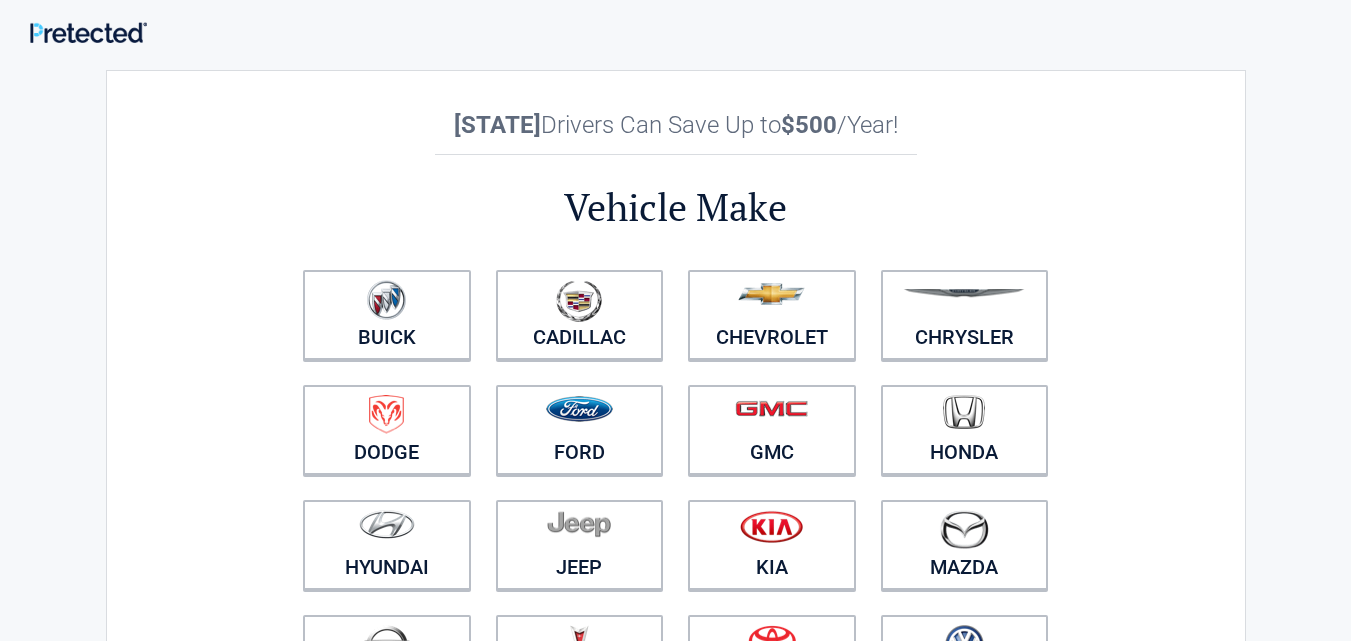 scroll, scrollTop: 0, scrollLeft: 0, axis: both 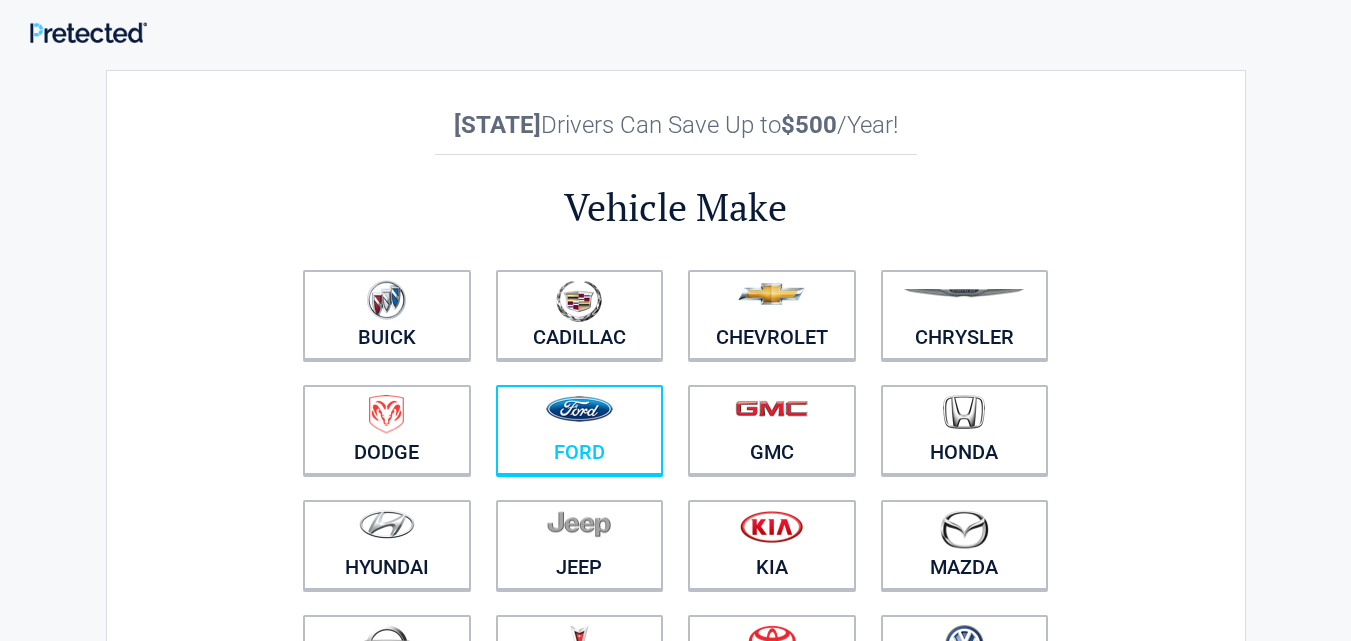 click at bounding box center [580, 417] 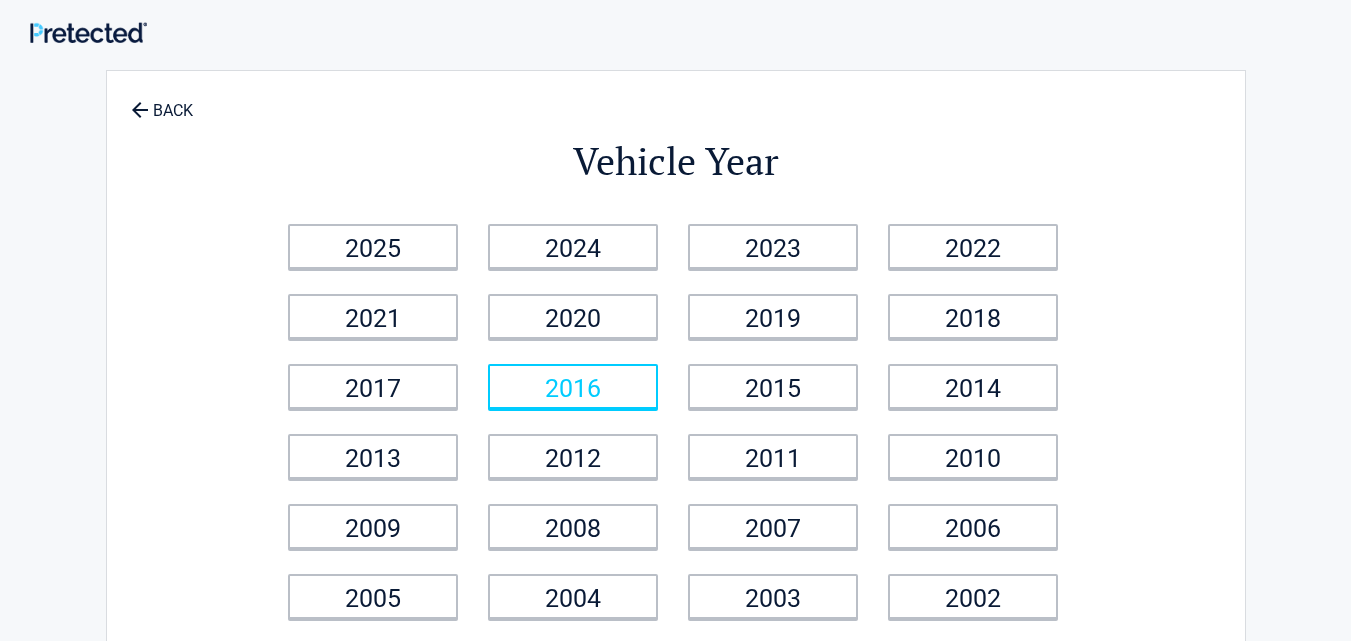 click on "2016" at bounding box center [573, 386] 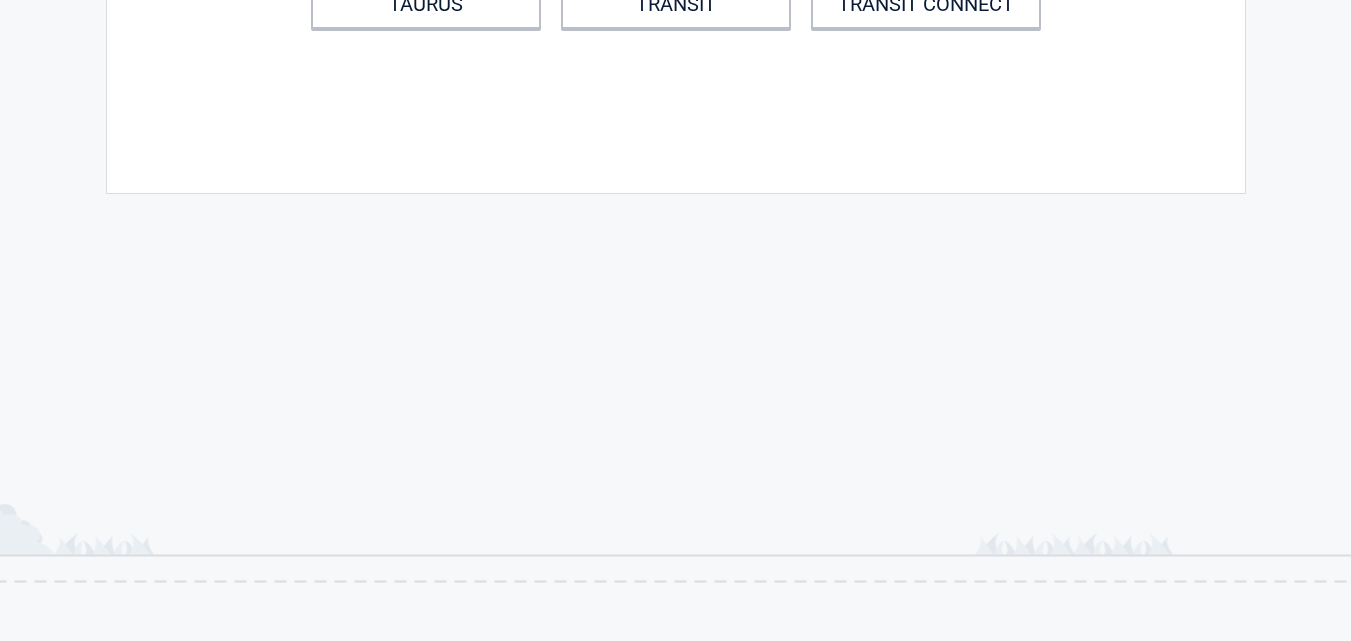 scroll, scrollTop: 216, scrollLeft: 0, axis: vertical 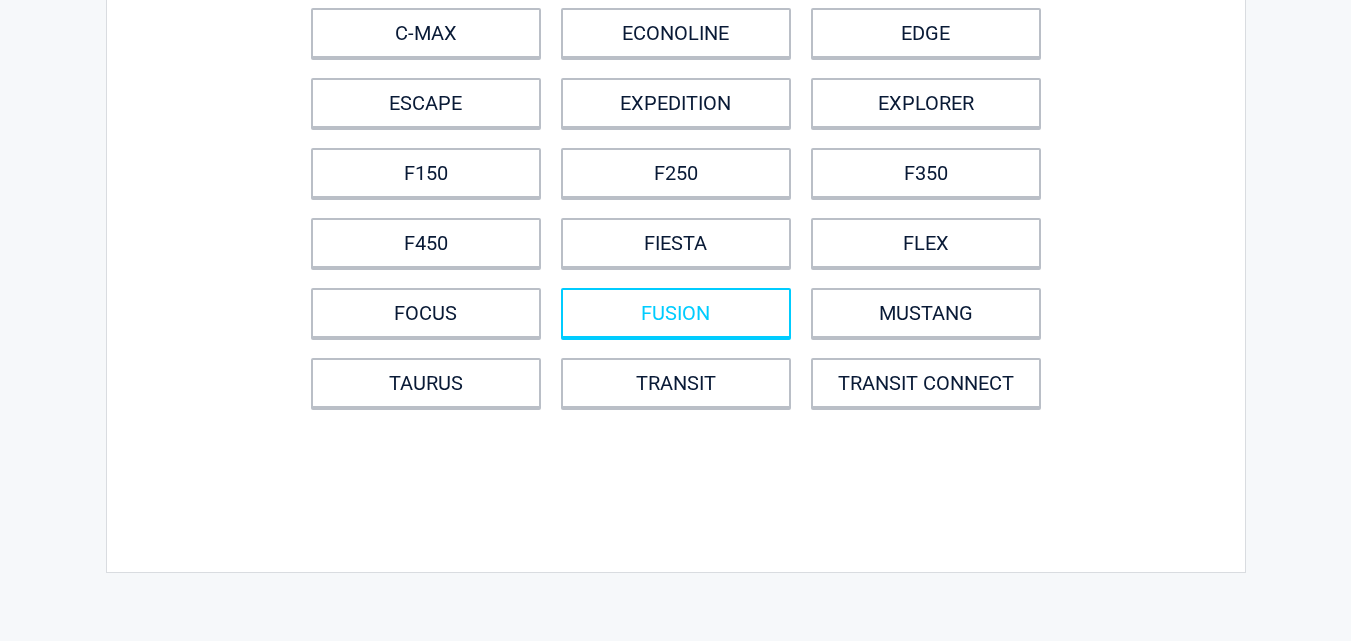 click on "FUSION" at bounding box center (676, 313) 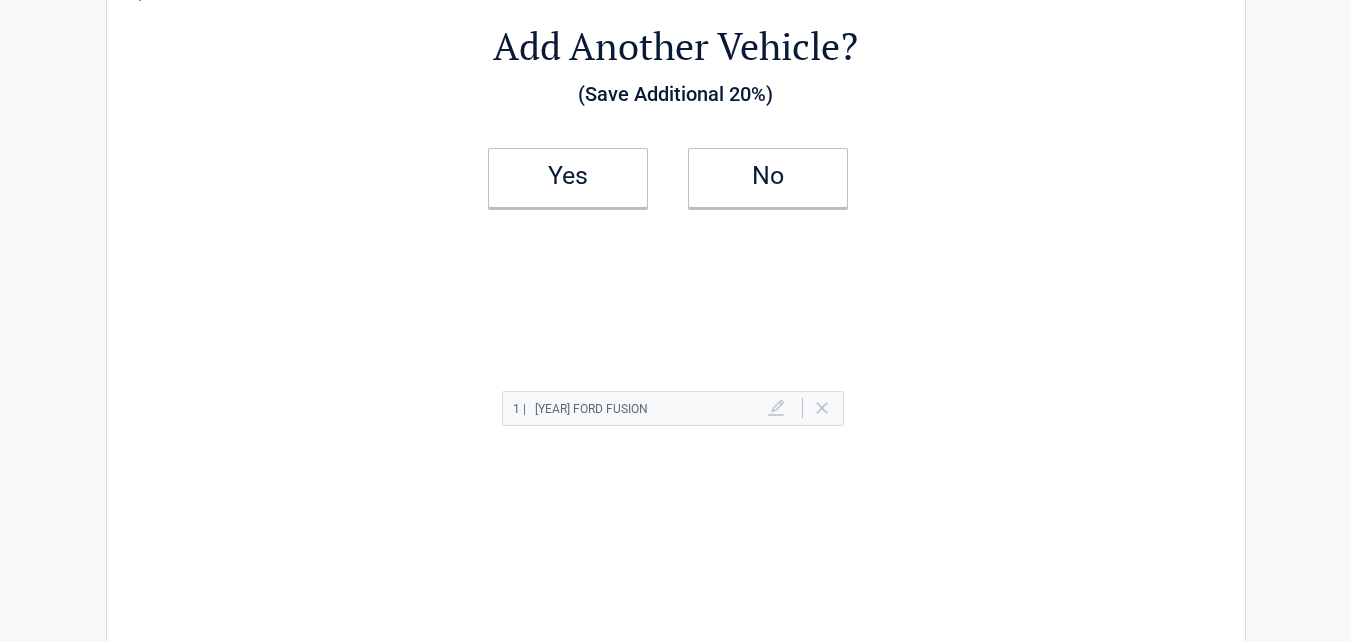 scroll, scrollTop: 0, scrollLeft: 0, axis: both 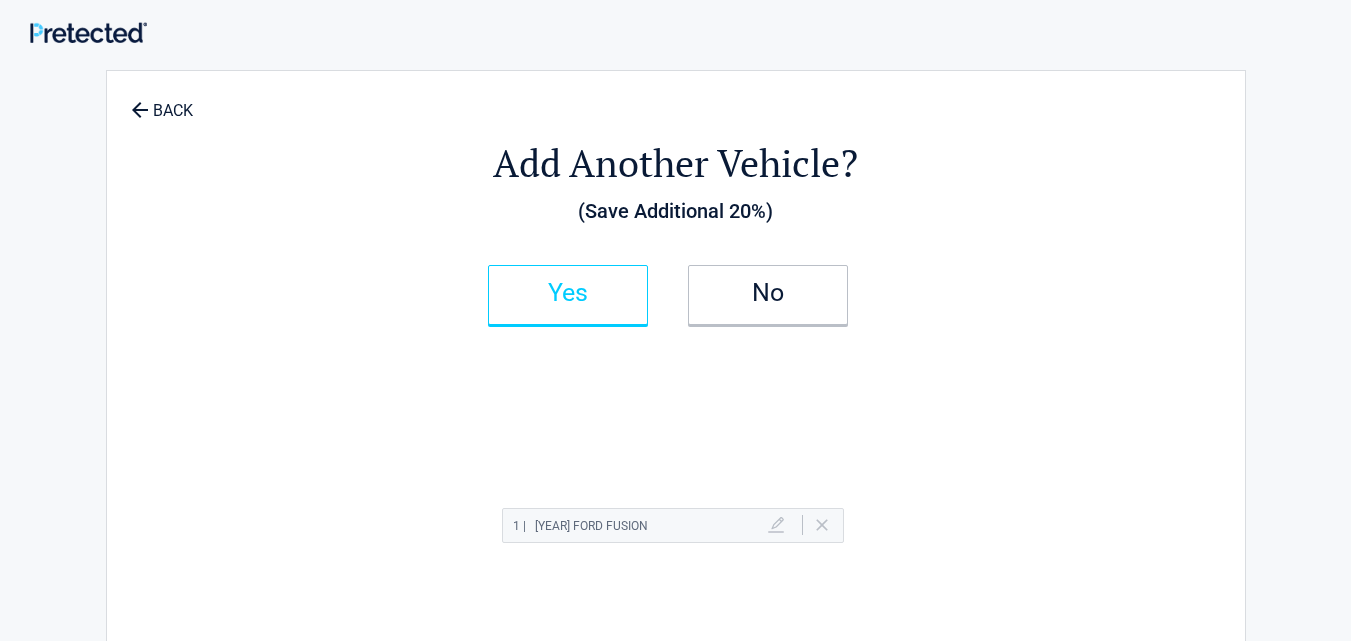 click on "Yes" at bounding box center (568, 293) 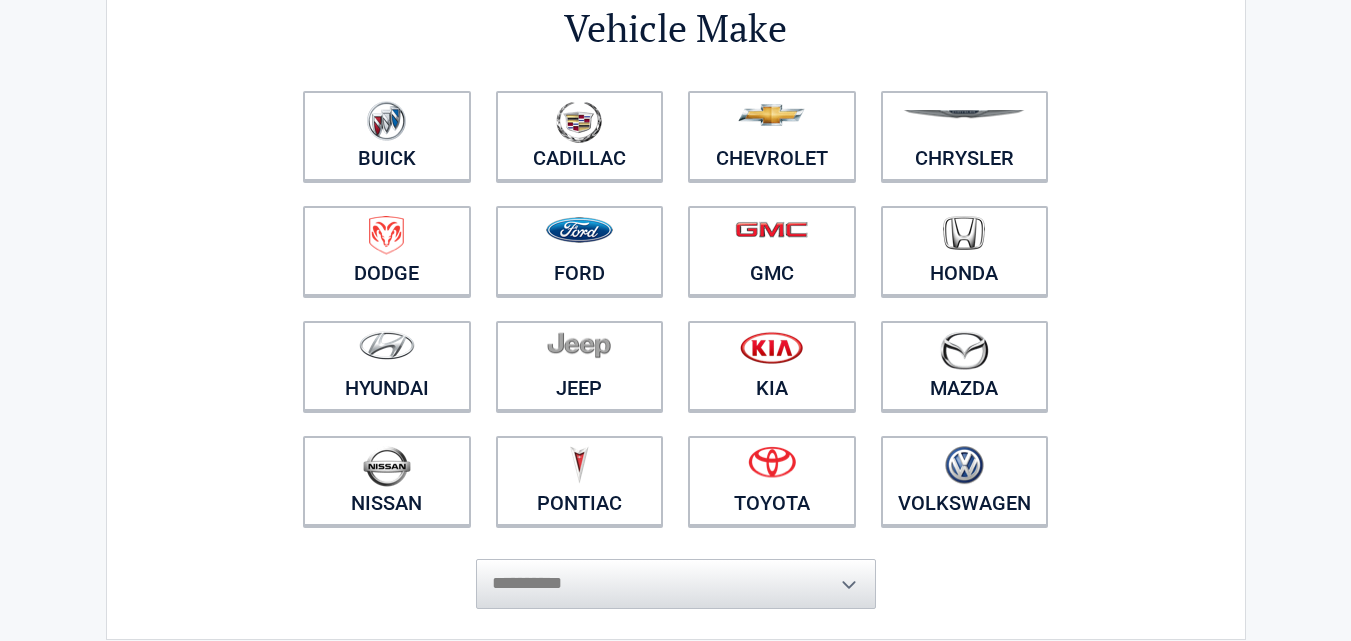 scroll, scrollTop: 257, scrollLeft: 0, axis: vertical 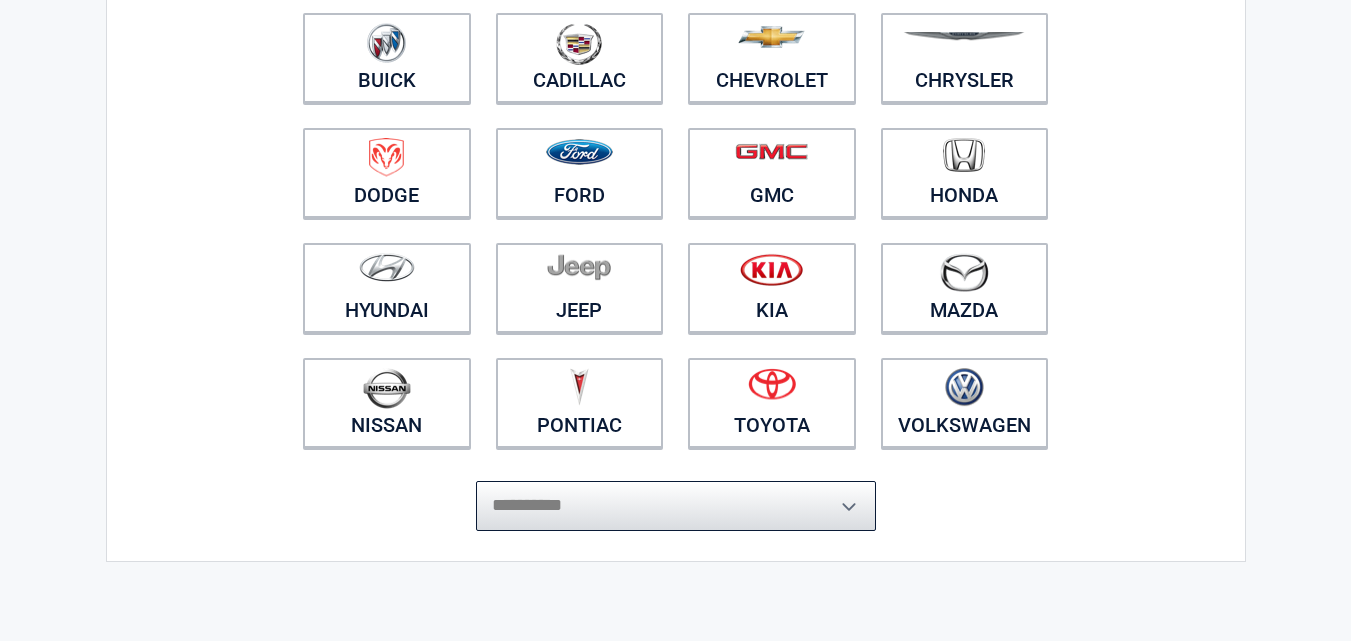 click on "**********" at bounding box center [676, 506] 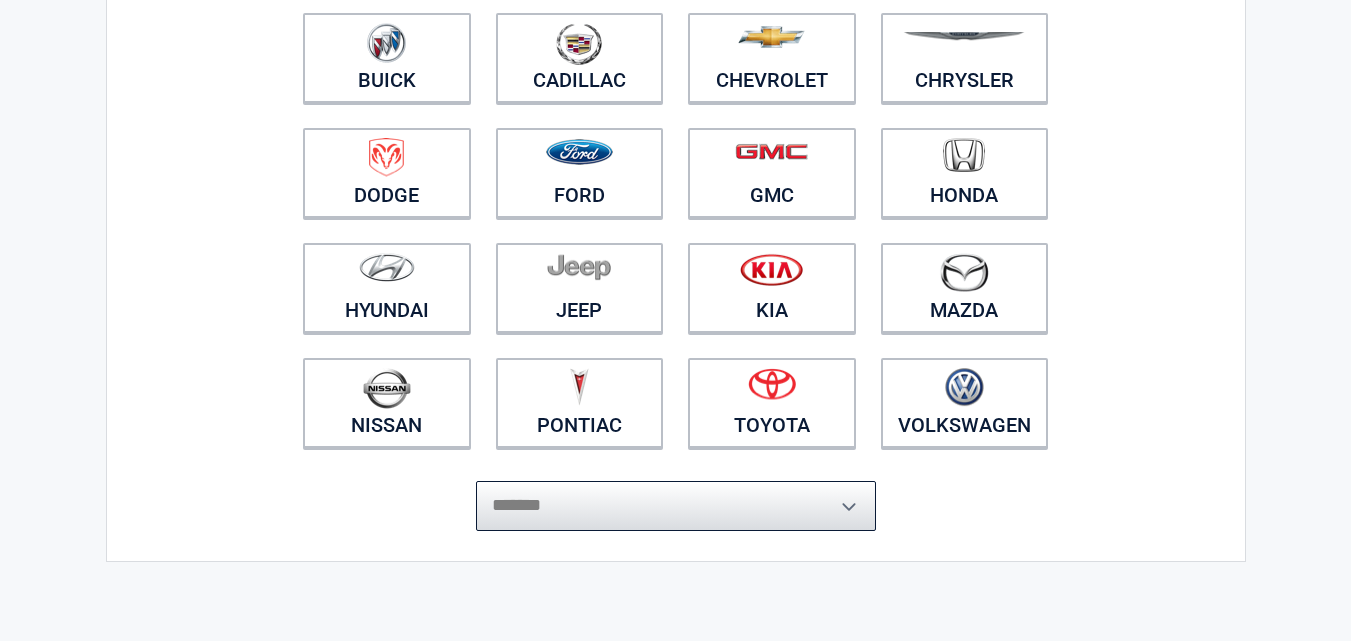 click on "**********" at bounding box center [676, 506] 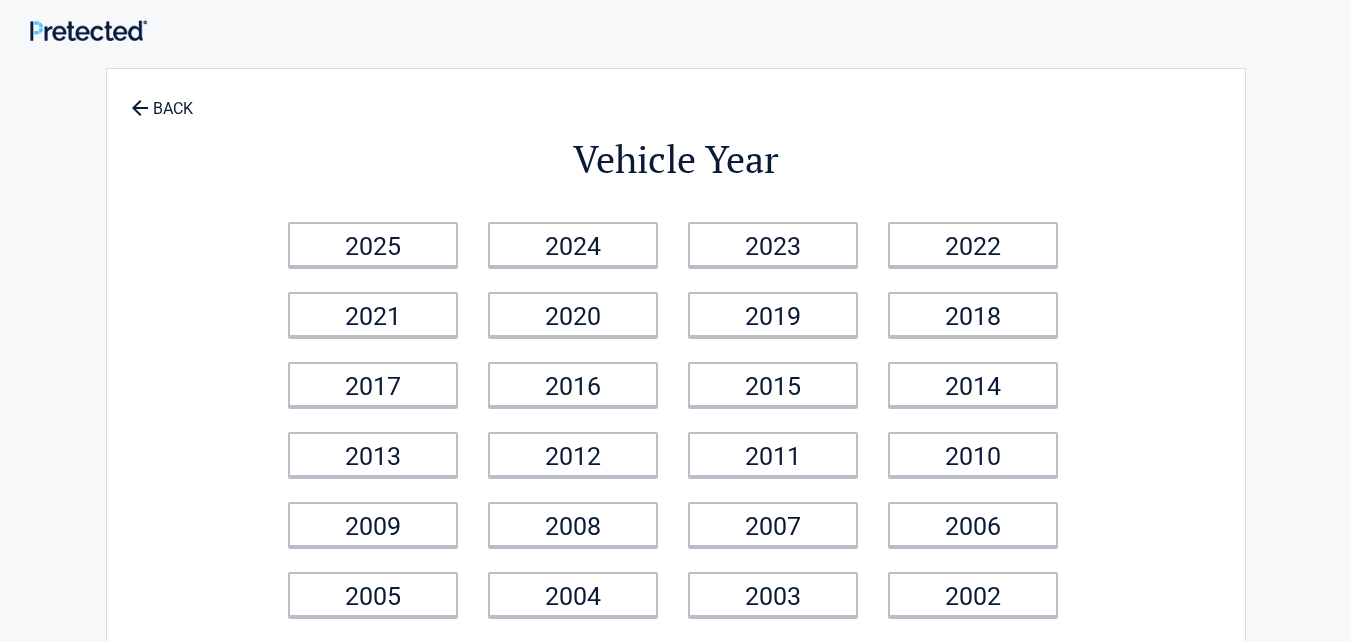 scroll, scrollTop: 0, scrollLeft: 0, axis: both 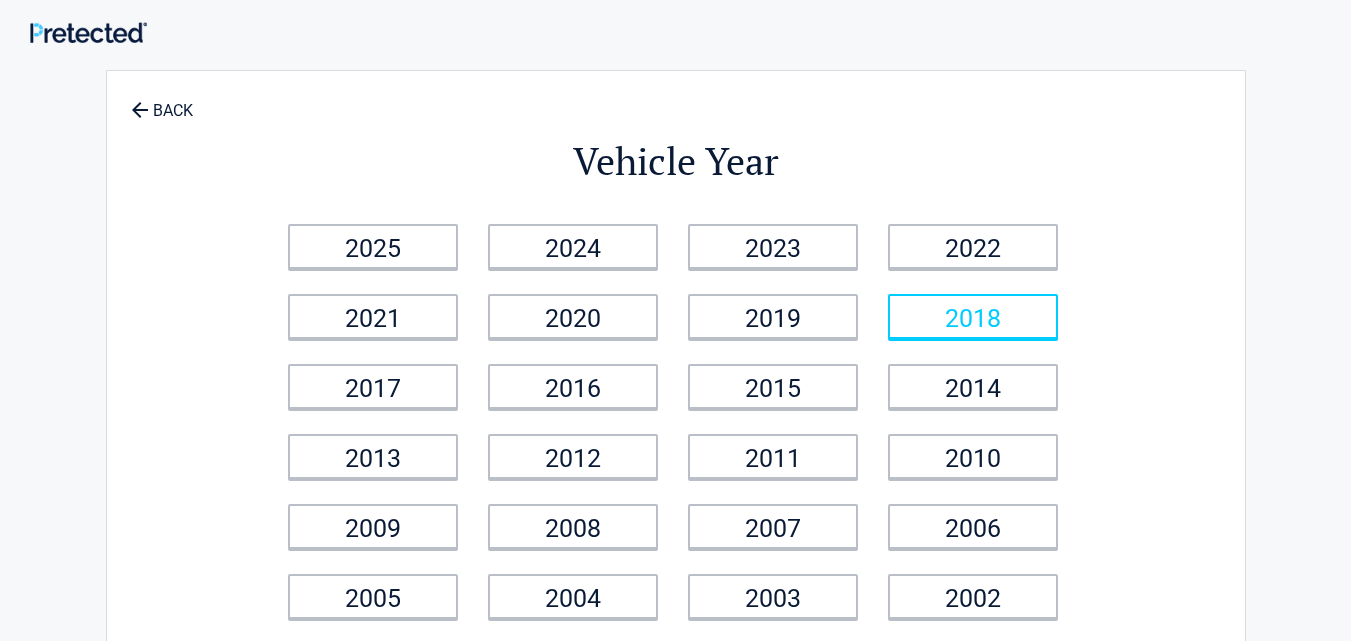 click on "2018" at bounding box center [973, 316] 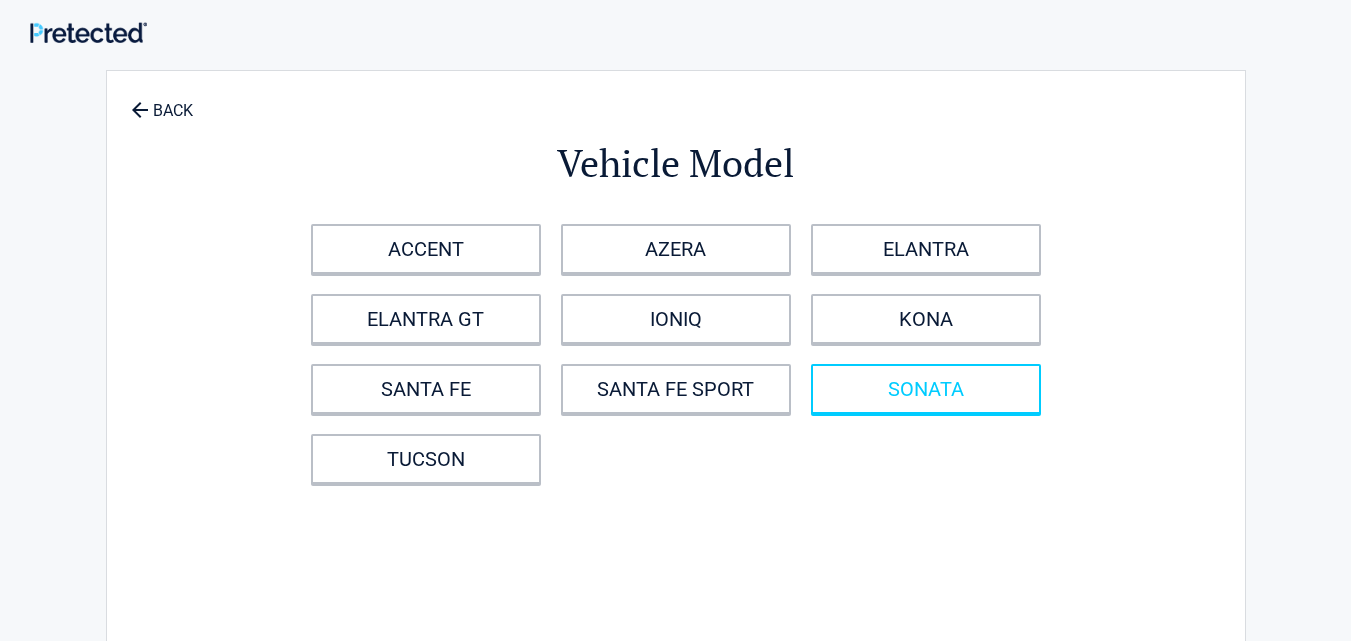 click on "SONATA" at bounding box center (926, 389) 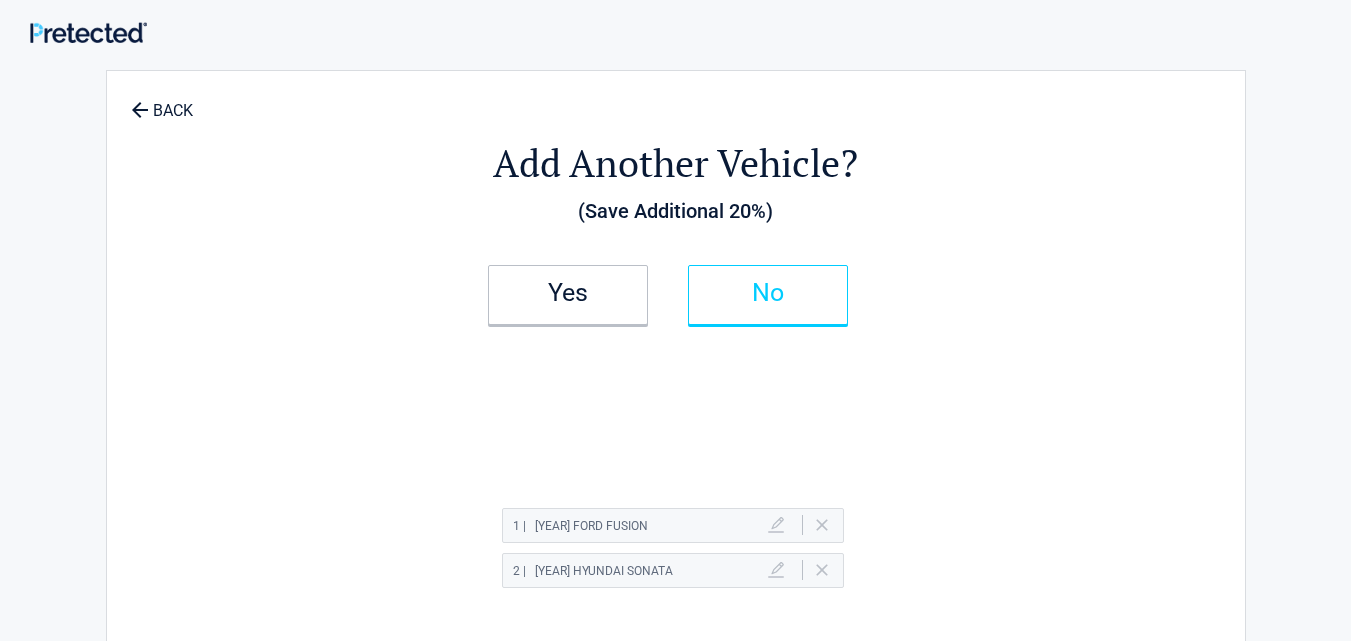 click on "No" at bounding box center (768, 295) 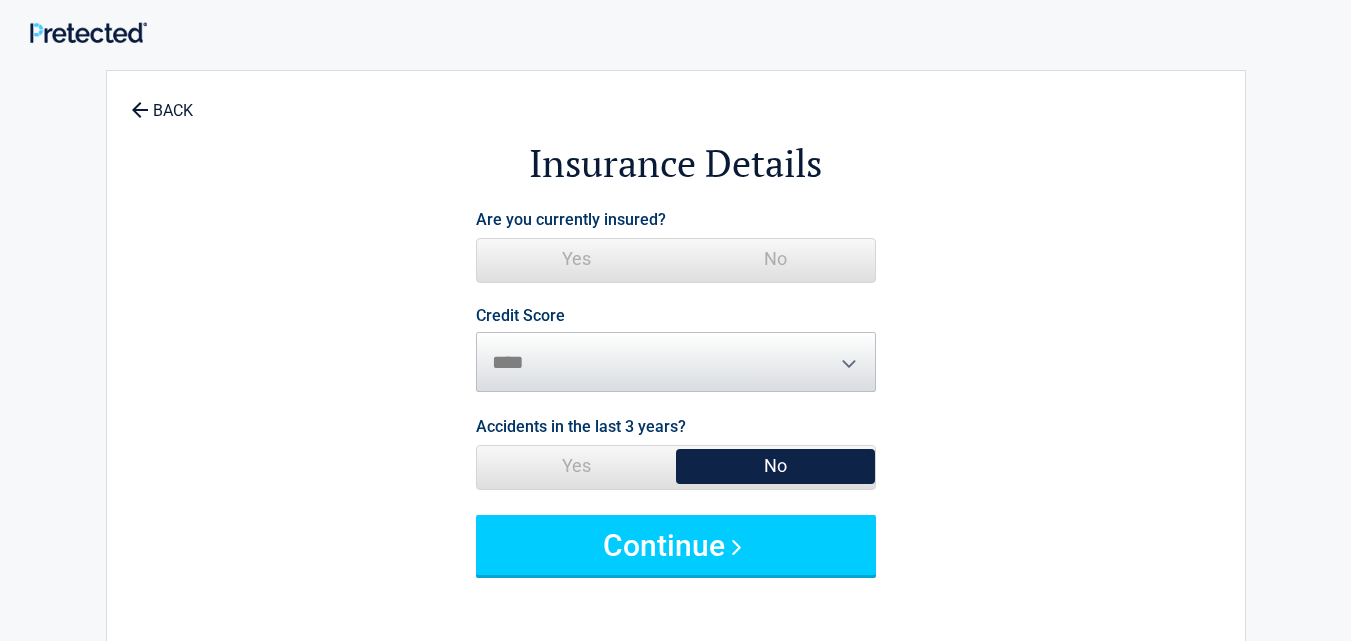 click on "Yes" at bounding box center (576, 259) 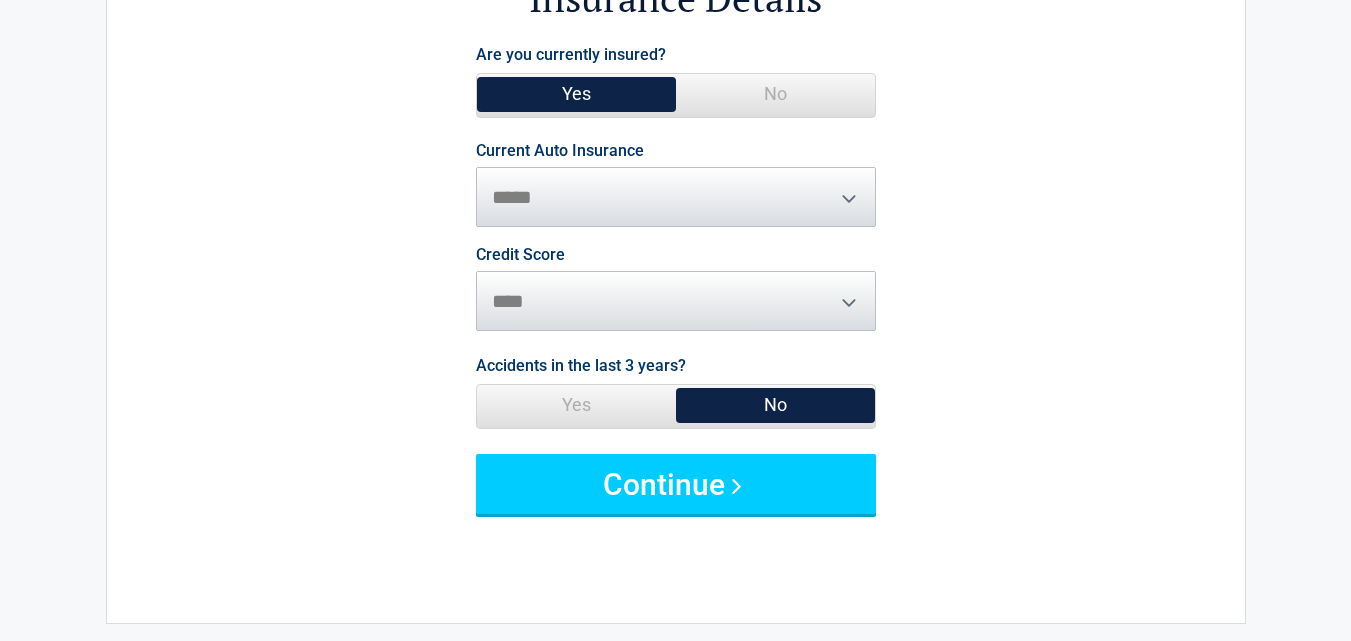 scroll, scrollTop: 188, scrollLeft: 0, axis: vertical 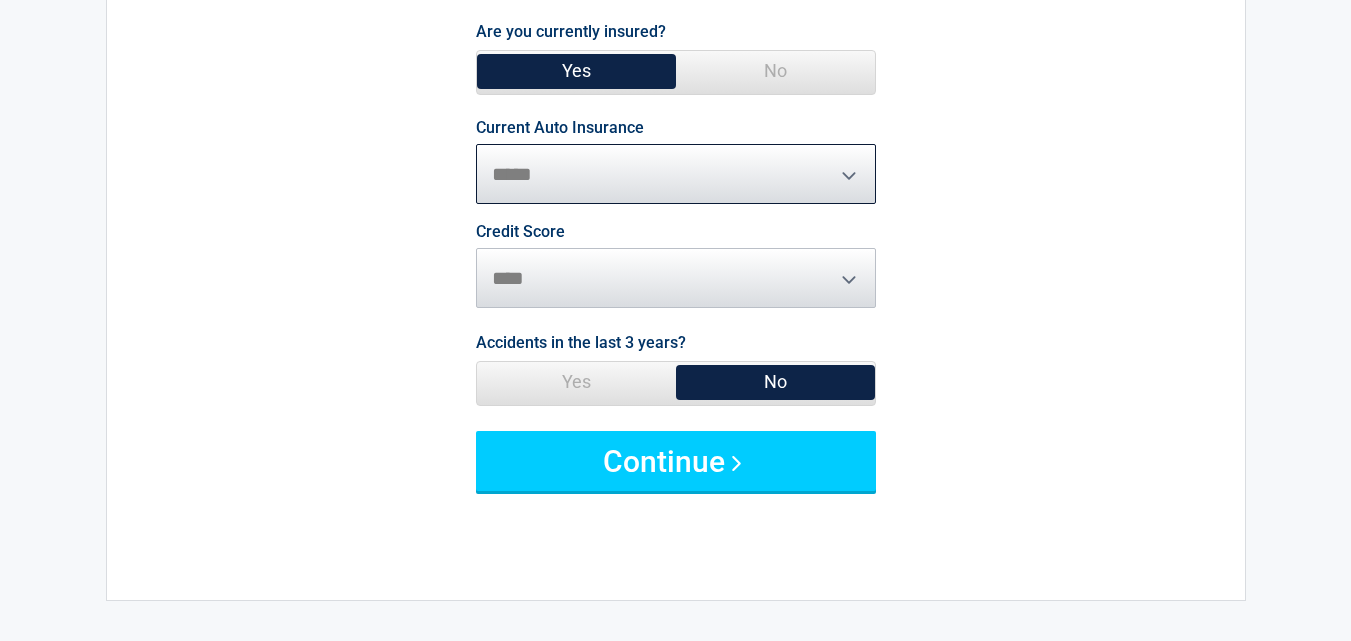 click on "**********" at bounding box center (676, 174) 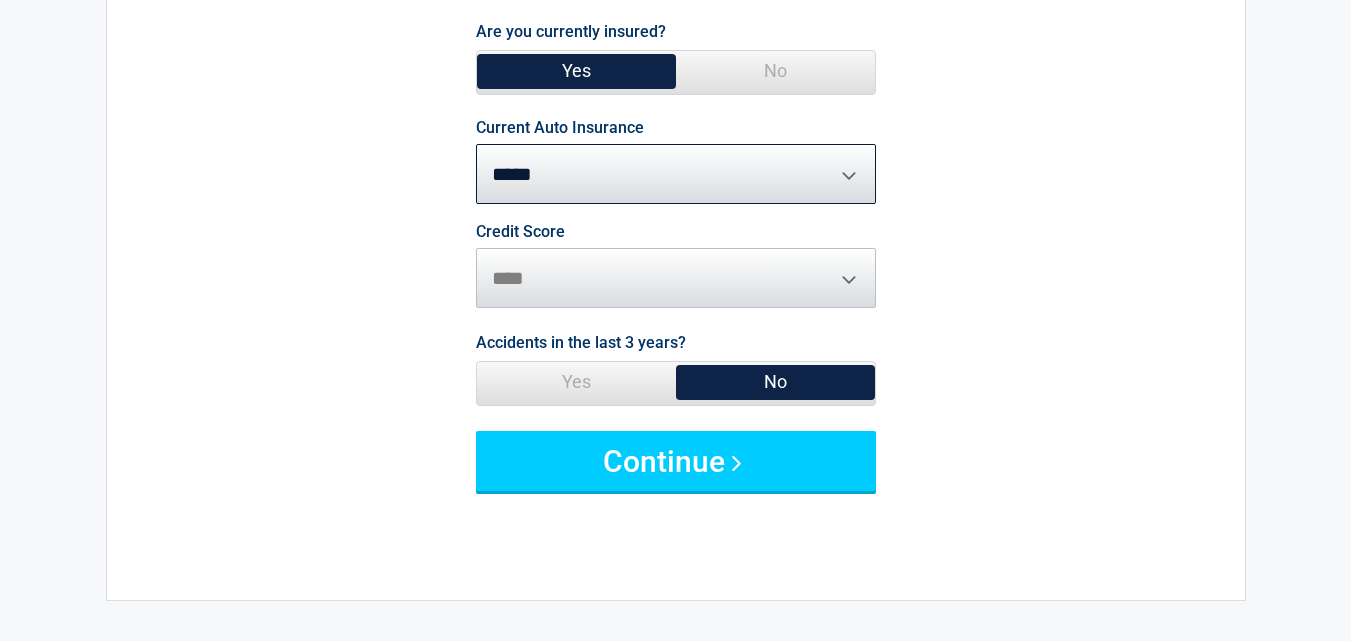 click on "Yes" at bounding box center (576, 382) 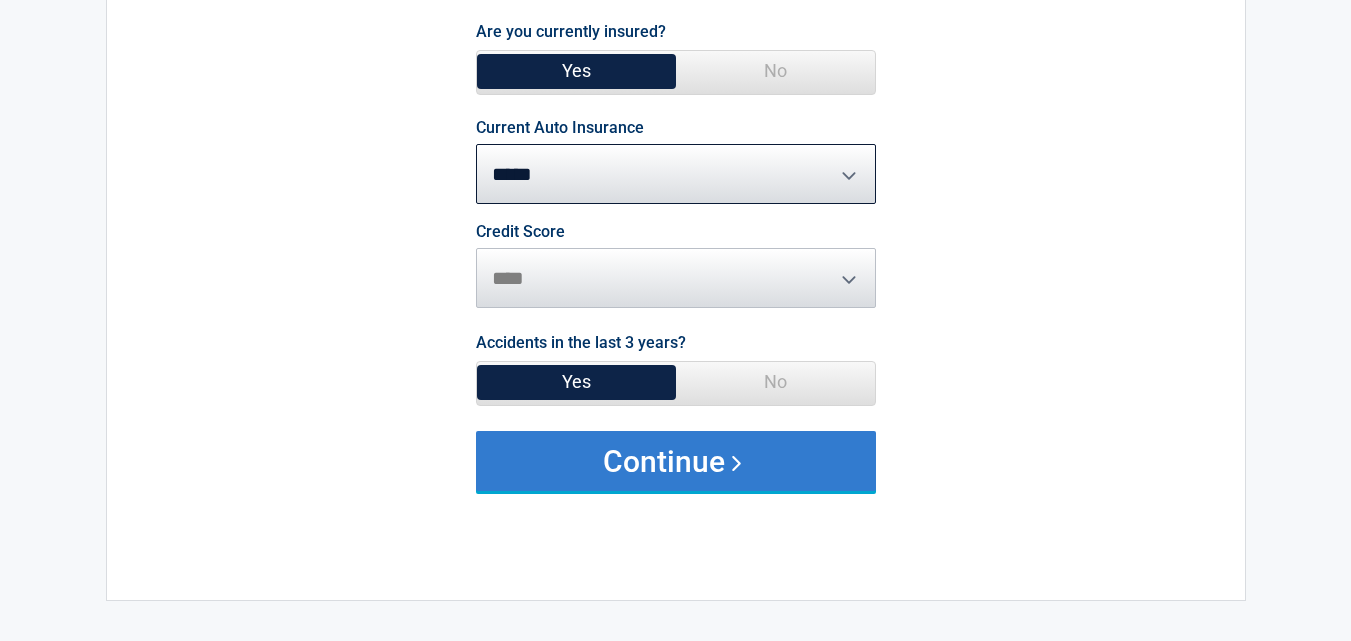 click on "Continue" at bounding box center (676, 461) 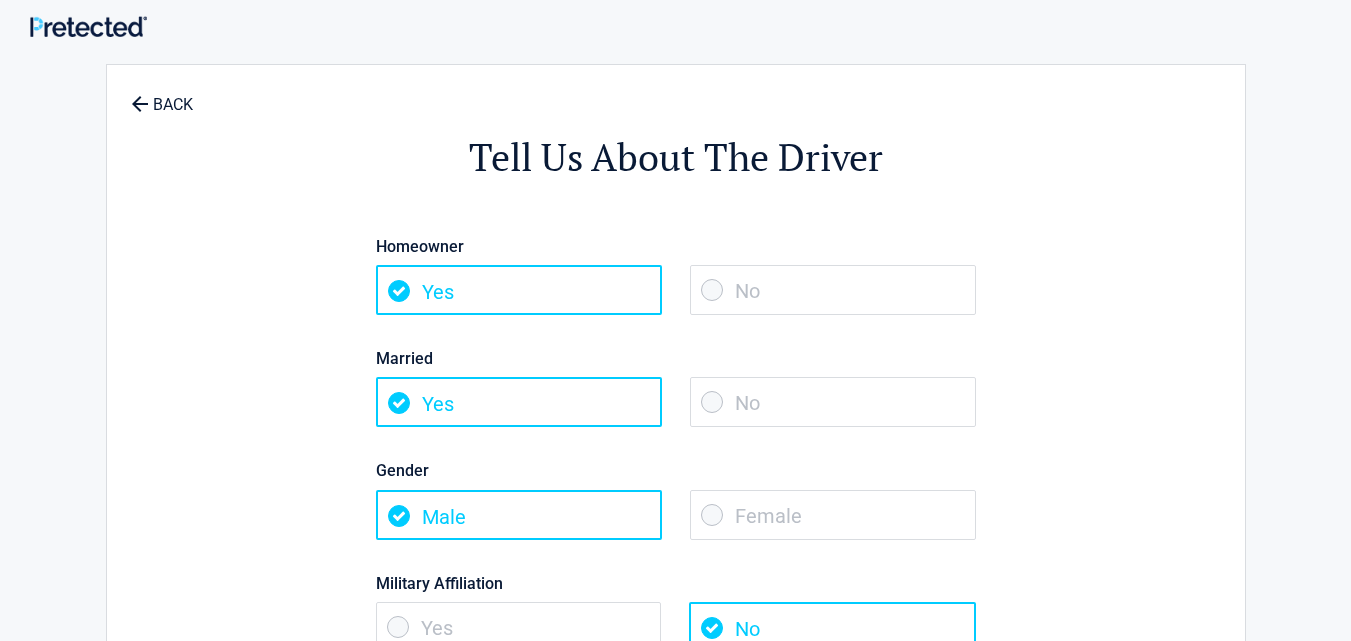 scroll, scrollTop: 0, scrollLeft: 0, axis: both 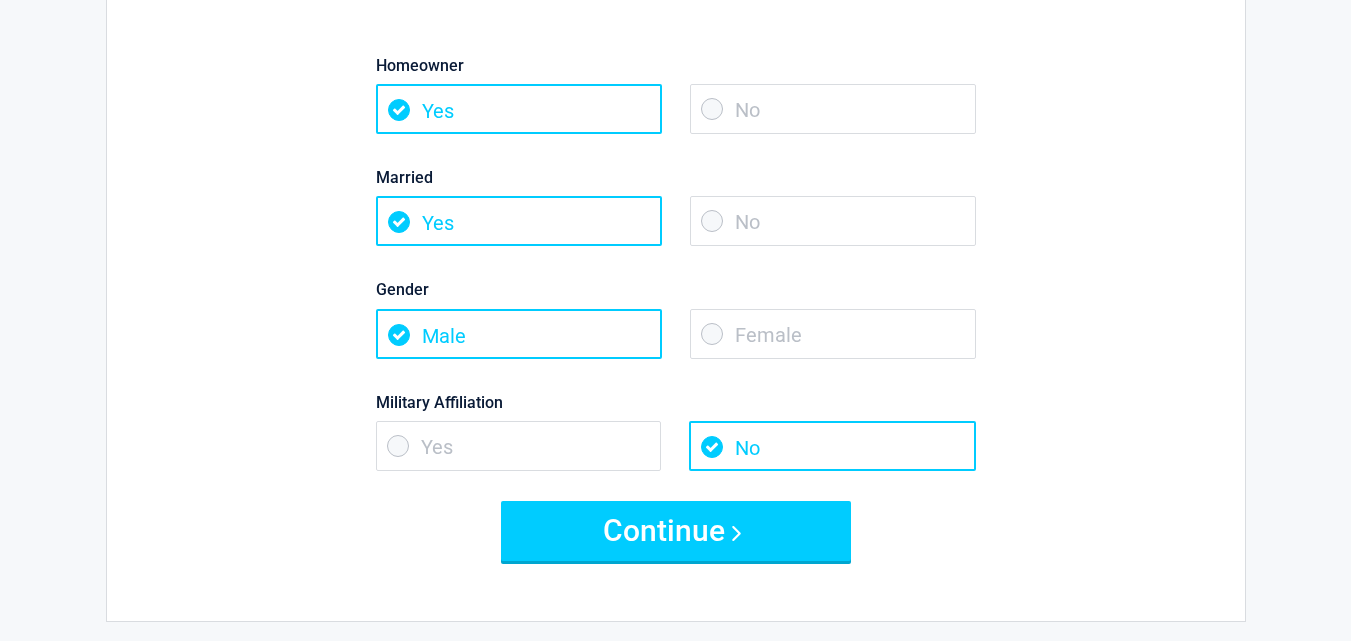 click on "No" at bounding box center [833, 109] 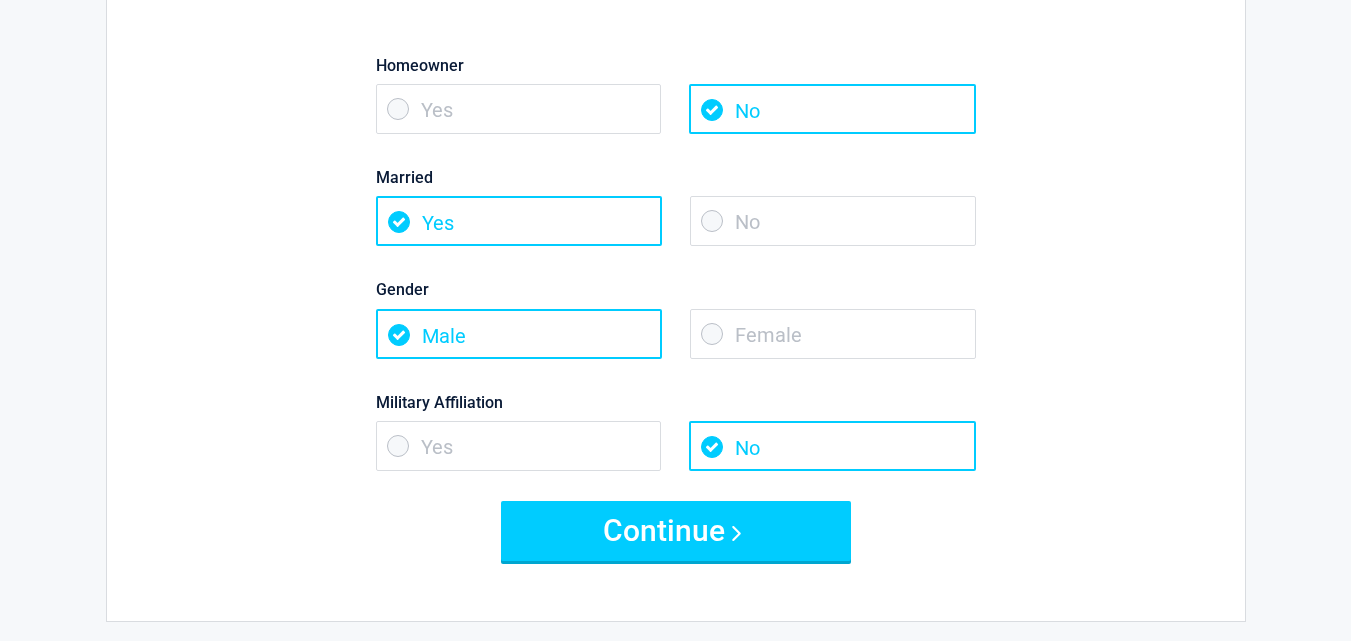 click on "No" at bounding box center (833, 221) 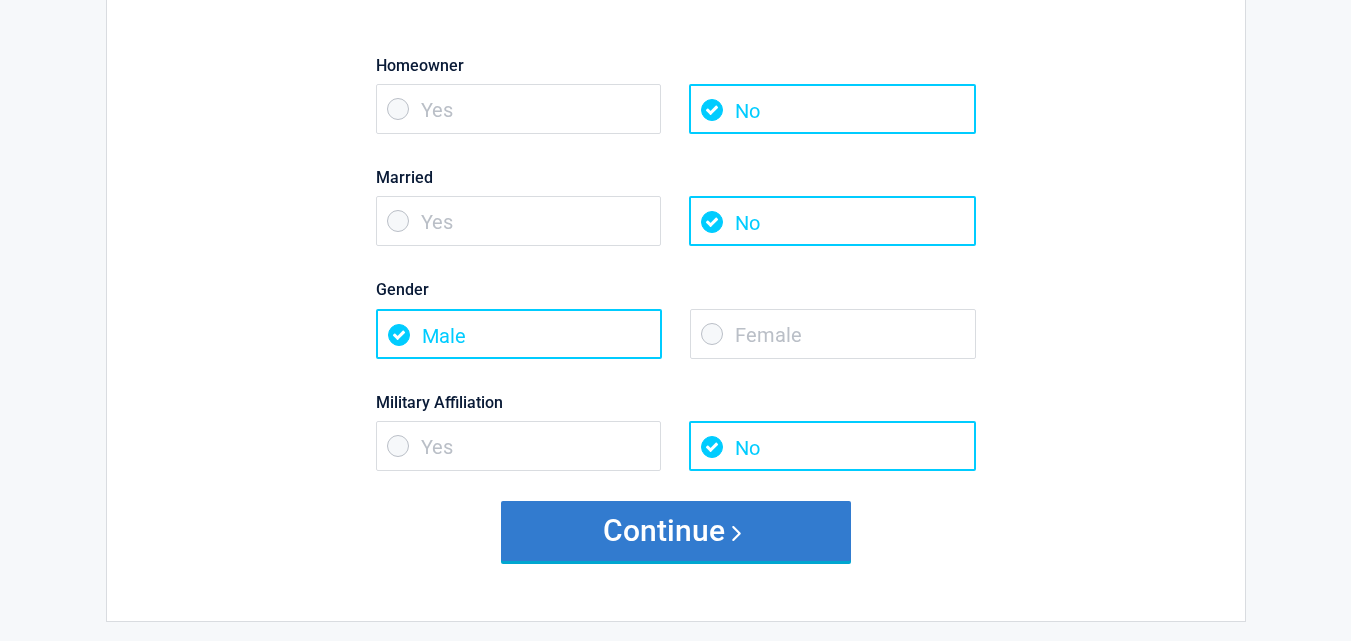 click on "Continue" at bounding box center [676, 531] 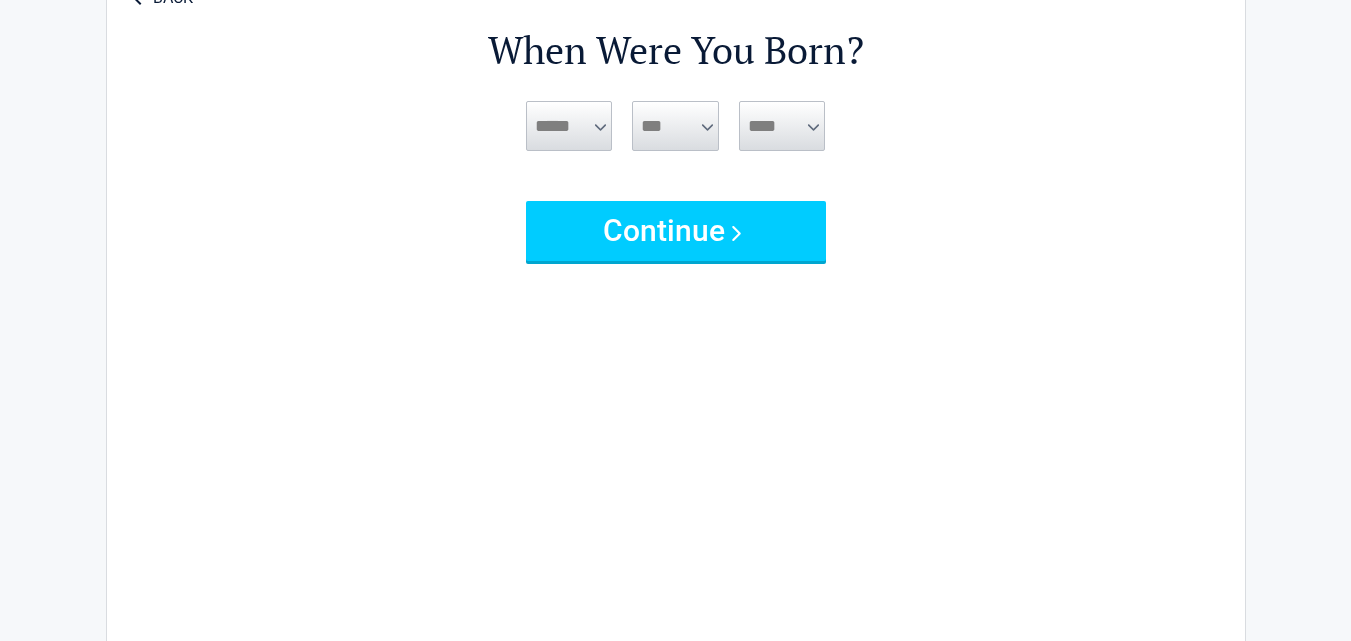 scroll, scrollTop: 0, scrollLeft: 0, axis: both 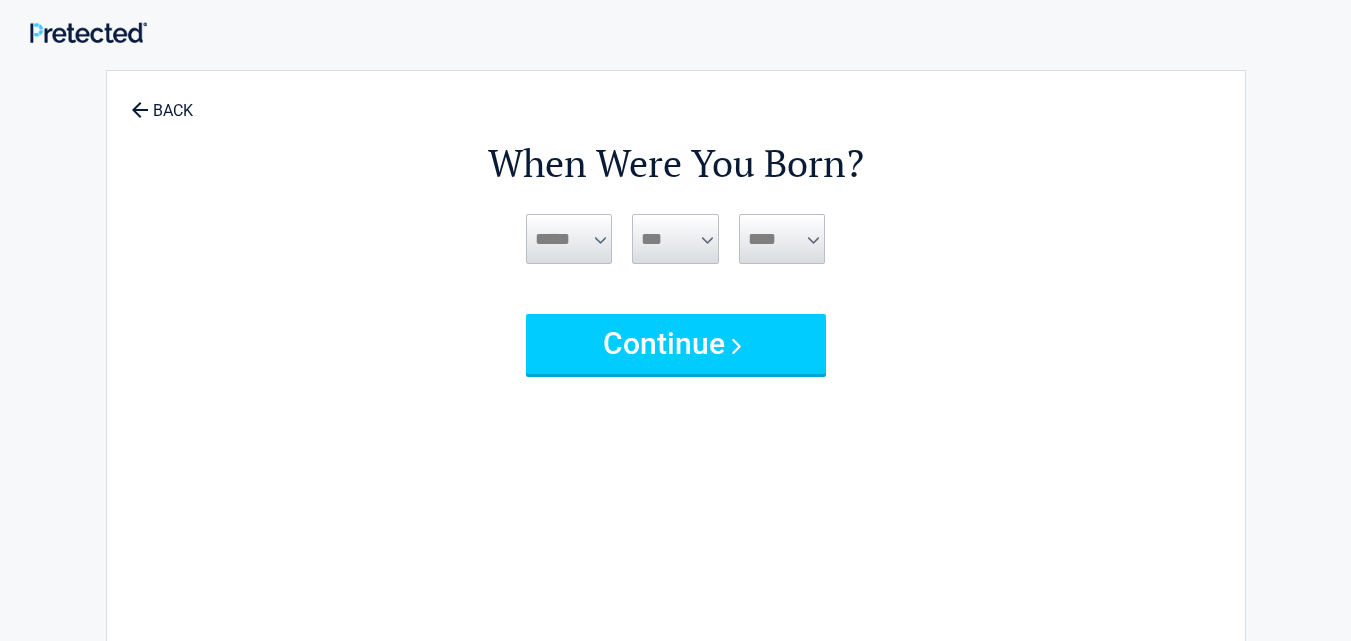 click on "****
****
****
****
****
****
****
****
****
****
****
****
****
****
****
****
****
****
****
****
****
****
****
****
****
****
****
****
****
****
****
****
****
****
****
****
****
****
****
****
****
****
****
****
****
****
****
****
****
****
****
****
****
****
****
****
****
****
****
****
****
****
****" at bounding box center [782, 264] 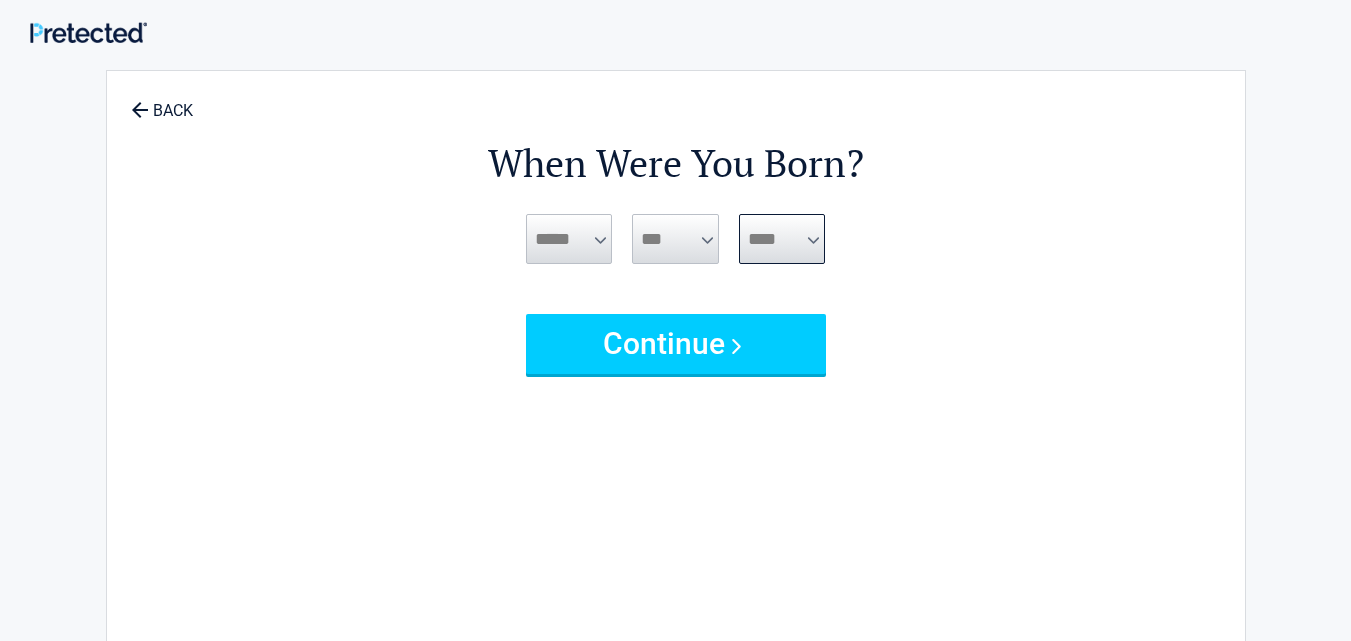 click on "****
****
****
****
****
****
****
****
****
****
****
****
****
****
****
****
****
****
****
****
****
****
****
****
****
****
****
****
****
****
****
****
****
****
****
****
****
****
****
****
****
****
****
****
****
****
****
****
****
****
****
****
****
****
****
****
****
****
****
****
****
****
****
****" at bounding box center [782, 239] 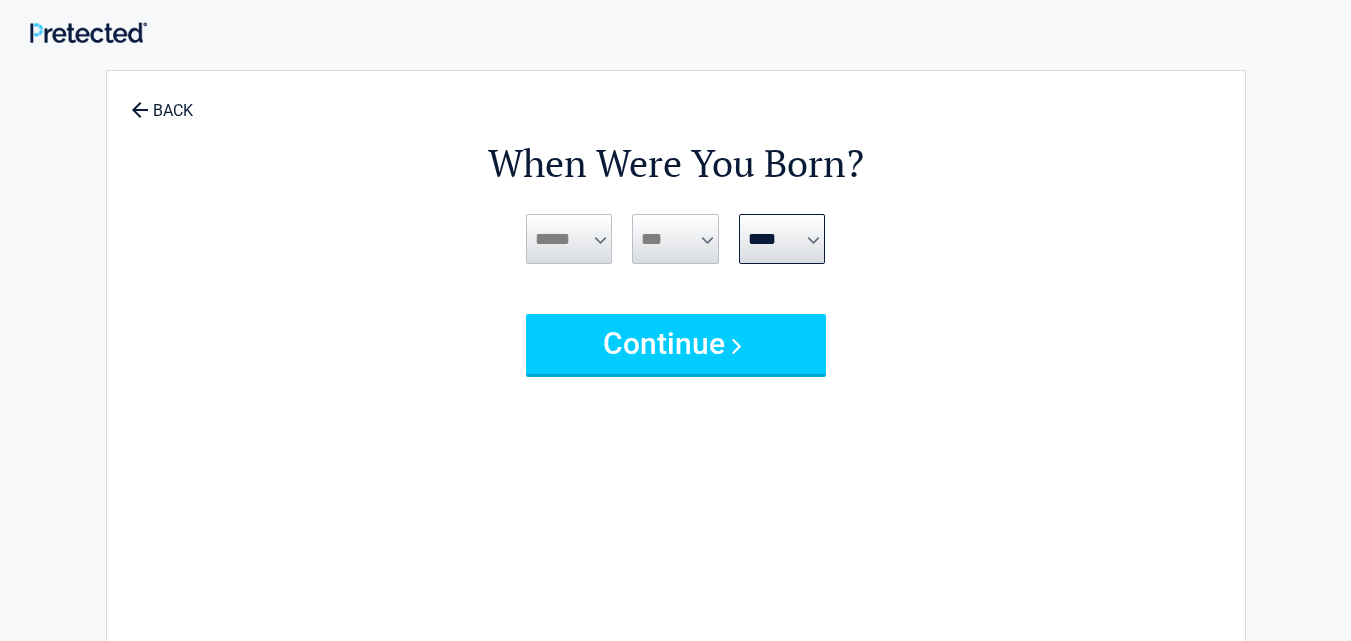 click on "***
*
*
*
*
*
*
*
*
*
**
**
**
**
**
**
**
**
**
**
**
**
**
**
**
**
**
**
**
**
**
**" at bounding box center [675, 239] 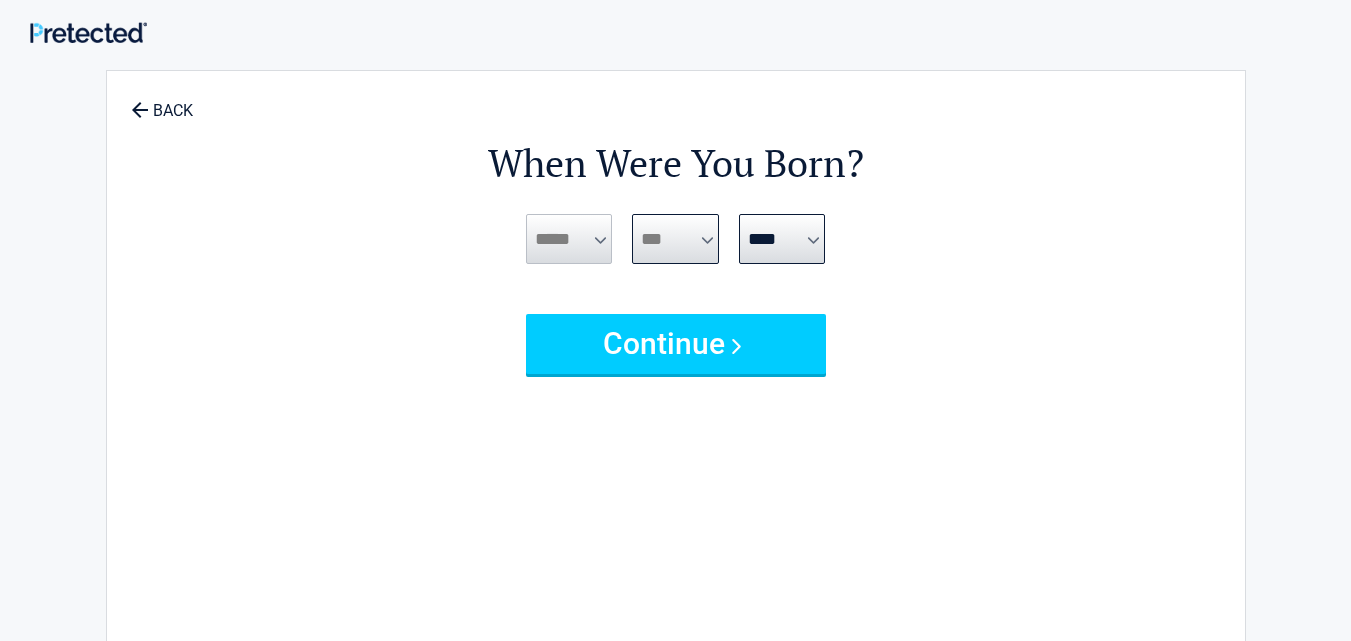 click on "***
*
*
*
*
*
*
*
*
*
**
**
**
**
**
**
**
**
**
**
**
**
**
**
**
**
**
**
**
**
**
**" at bounding box center [675, 239] 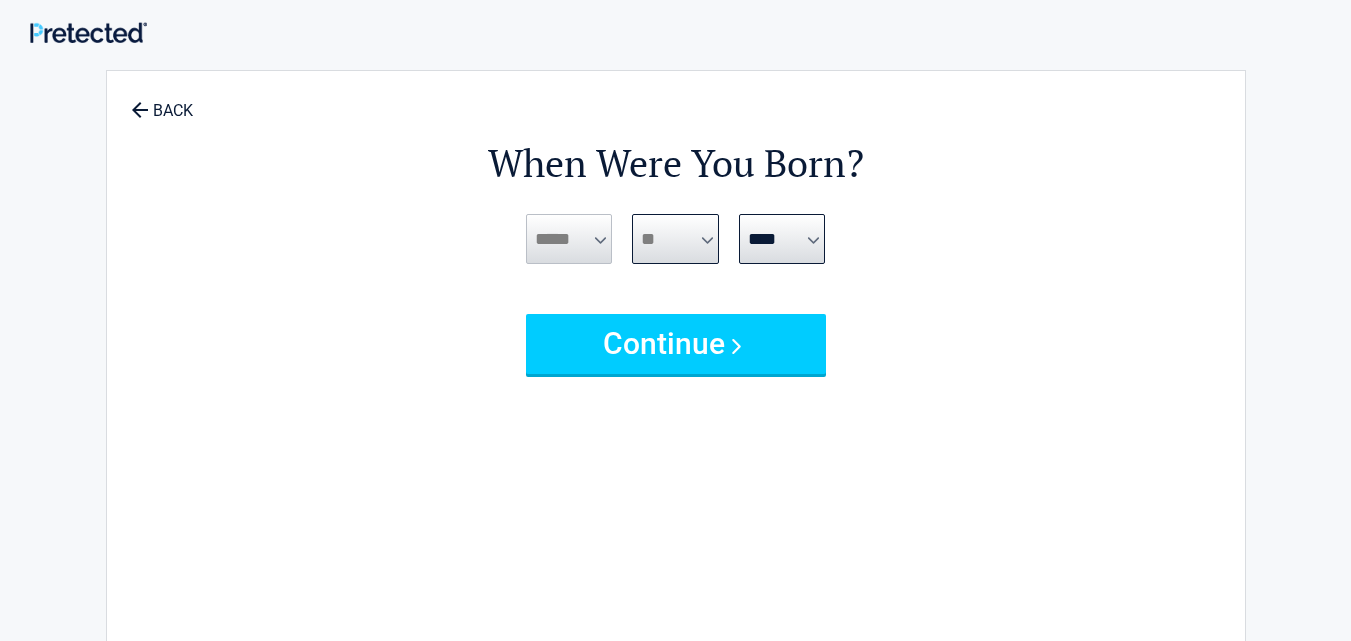 click on "***
*
*
*
*
*
*
*
*
*
**
**
**
**
**
**
**
**
**
**
**
**
**
**
**
**
**
**
**
**
**
**" at bounding box center (675, 239) 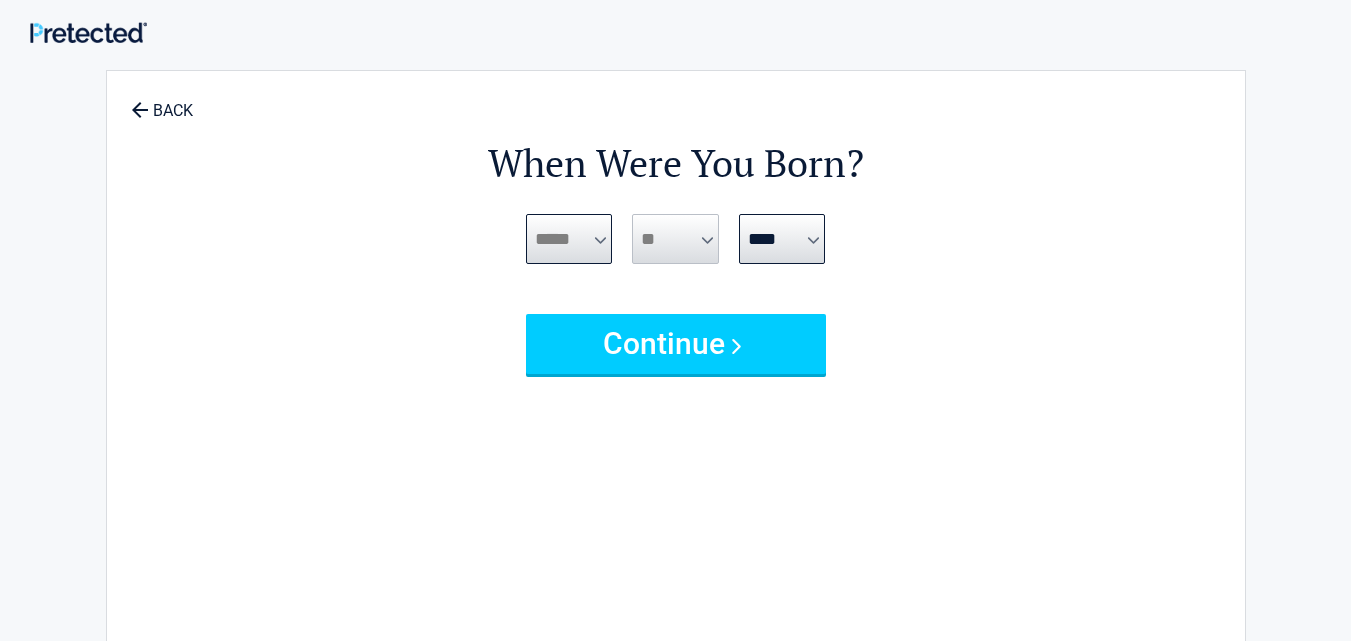 click on "*****
***
***
***
***
***
***
***
***
***
***
***
***" at bounding box center (569, 239) 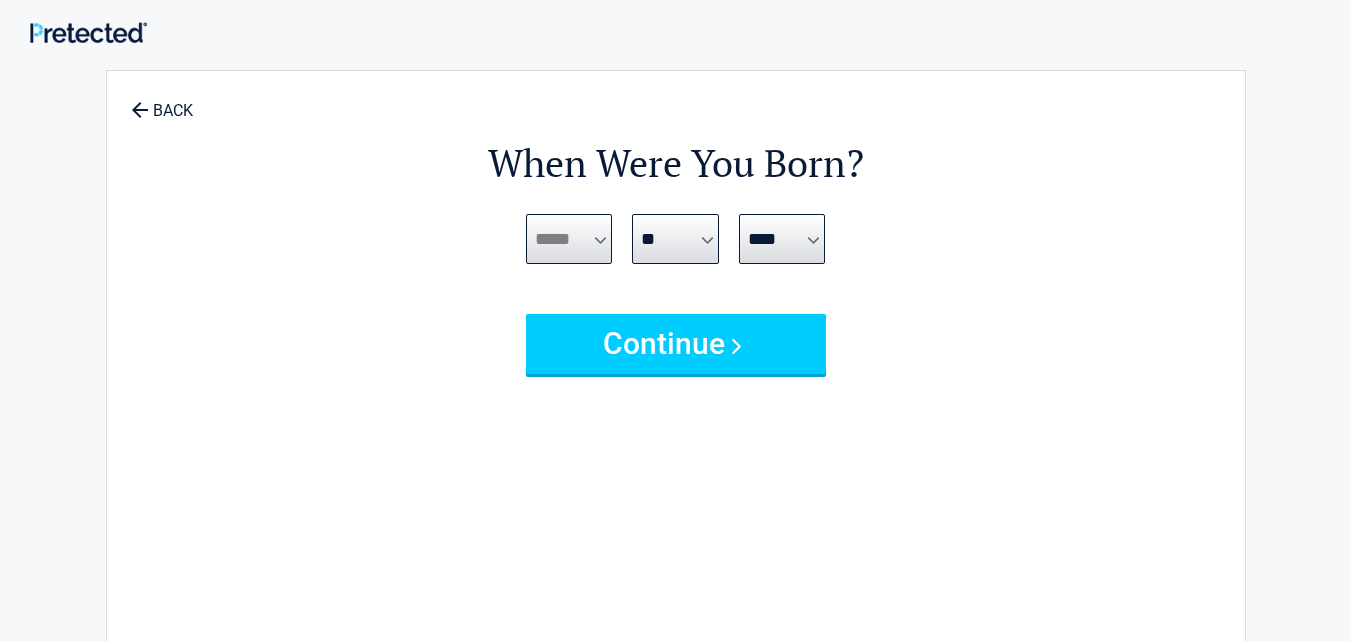 select on "*" 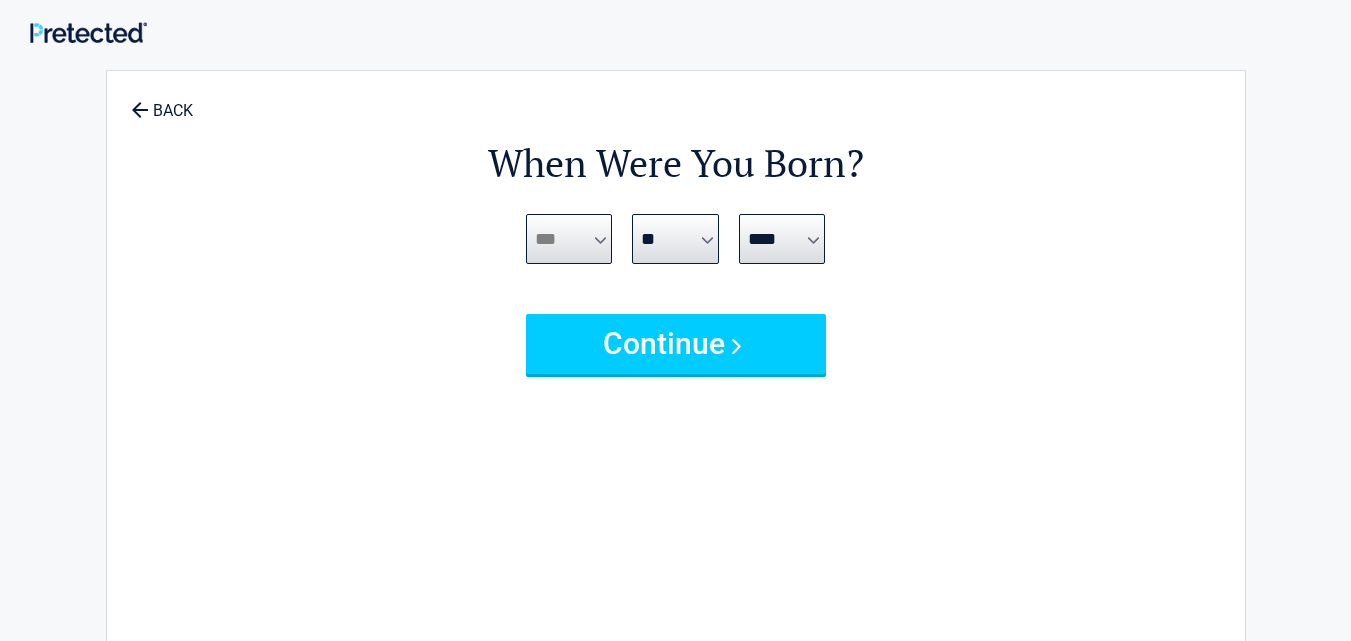 click on "*****
***
***
***
***
***
***
***
***
***
***
***
***" at bounding box center [569, 239] 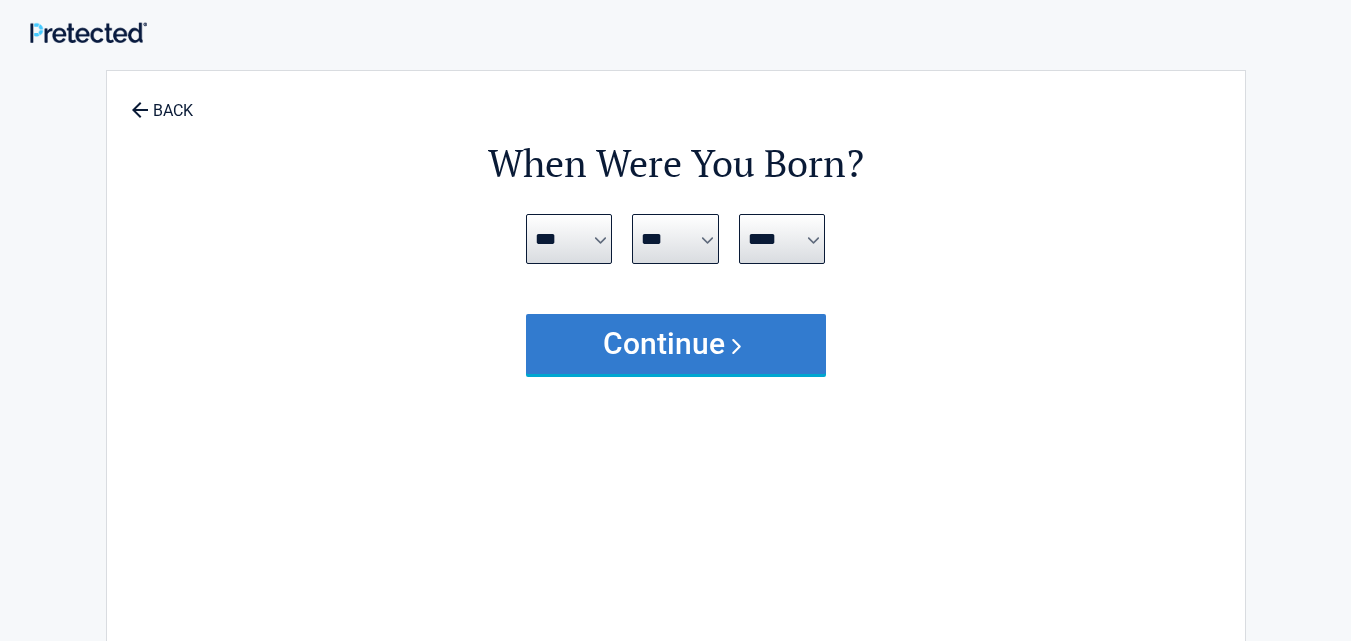 click on "Continue" at bounding box center [676, 344] 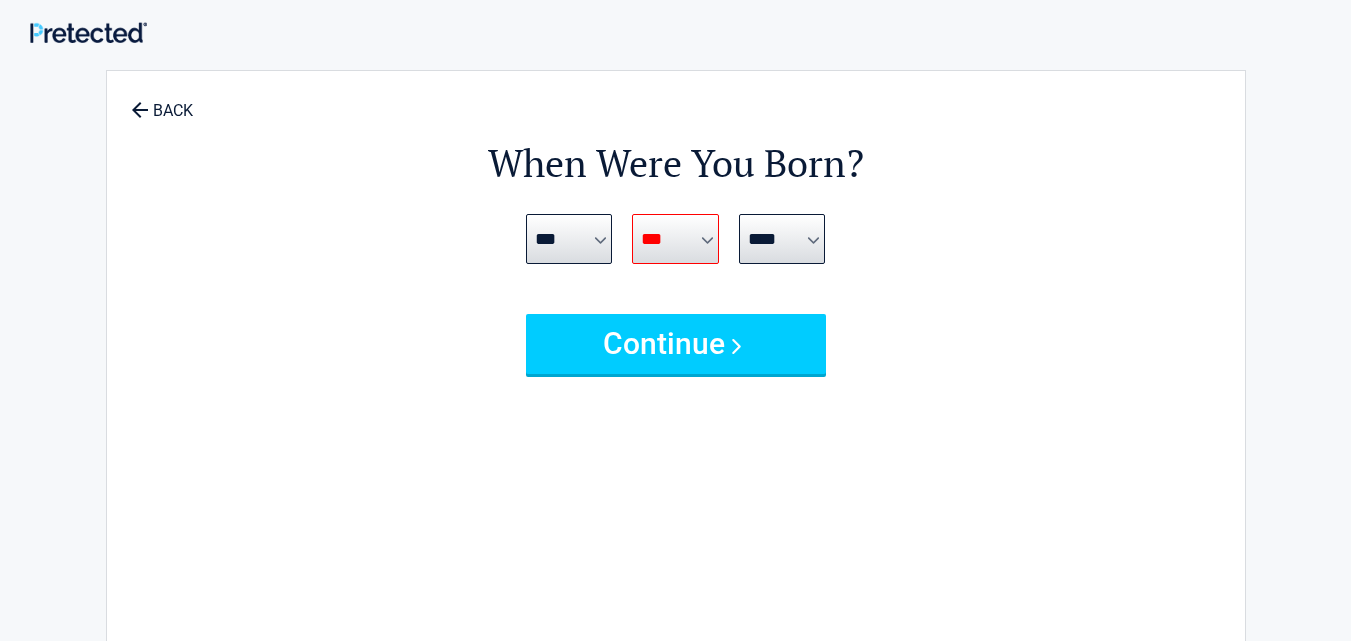 click on "*** * * * * * * * * * ** ** ** ** ** ** ** ** ** ** ** ** ** ** ** ** ** ** ** ** **" at bounding box center [675, 239] 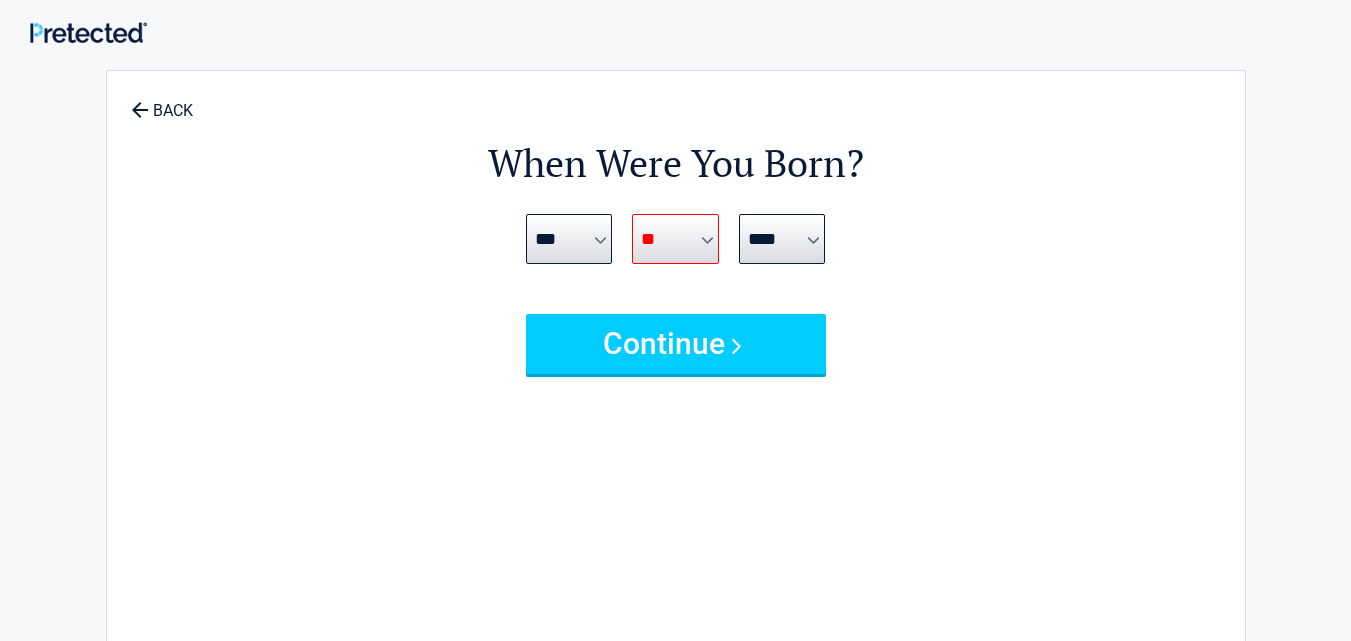 click on "*** * * * * * * * * * ** ** ** ** ** ** ** ** ** ** ** ** ** ** ** ** ** ** ** ** **" at bounding box center (675, 239) 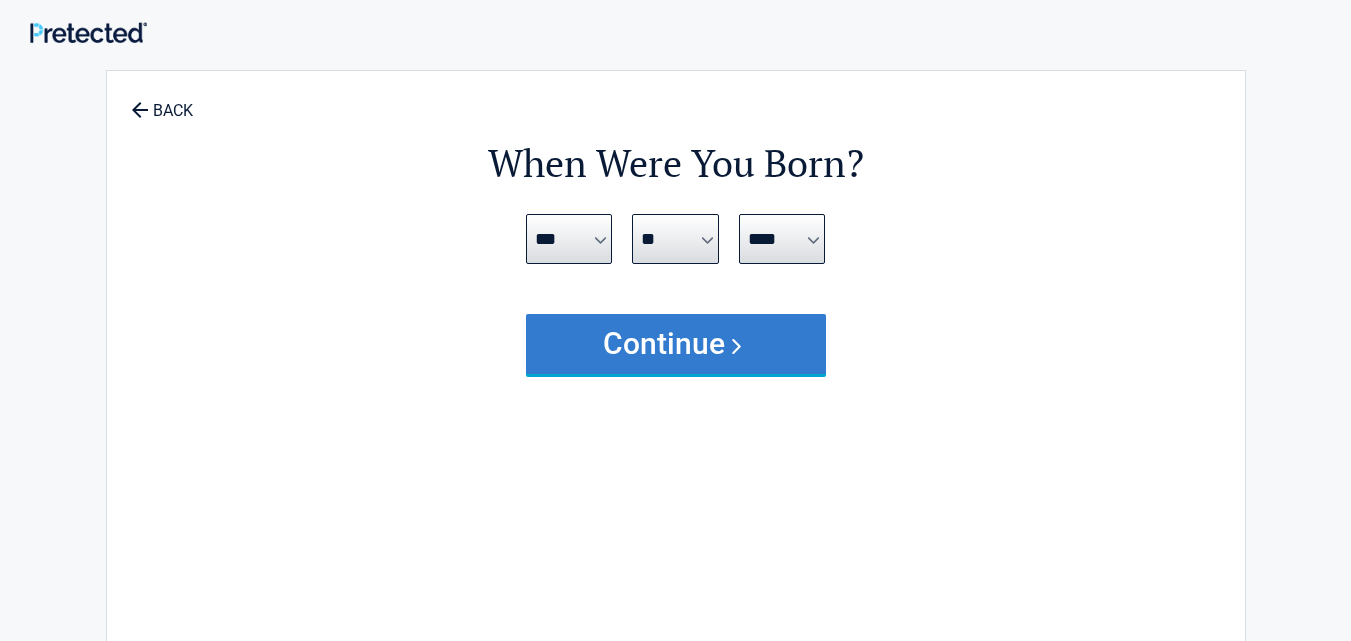 click on "Continue" at bounding box center (676, 344) 